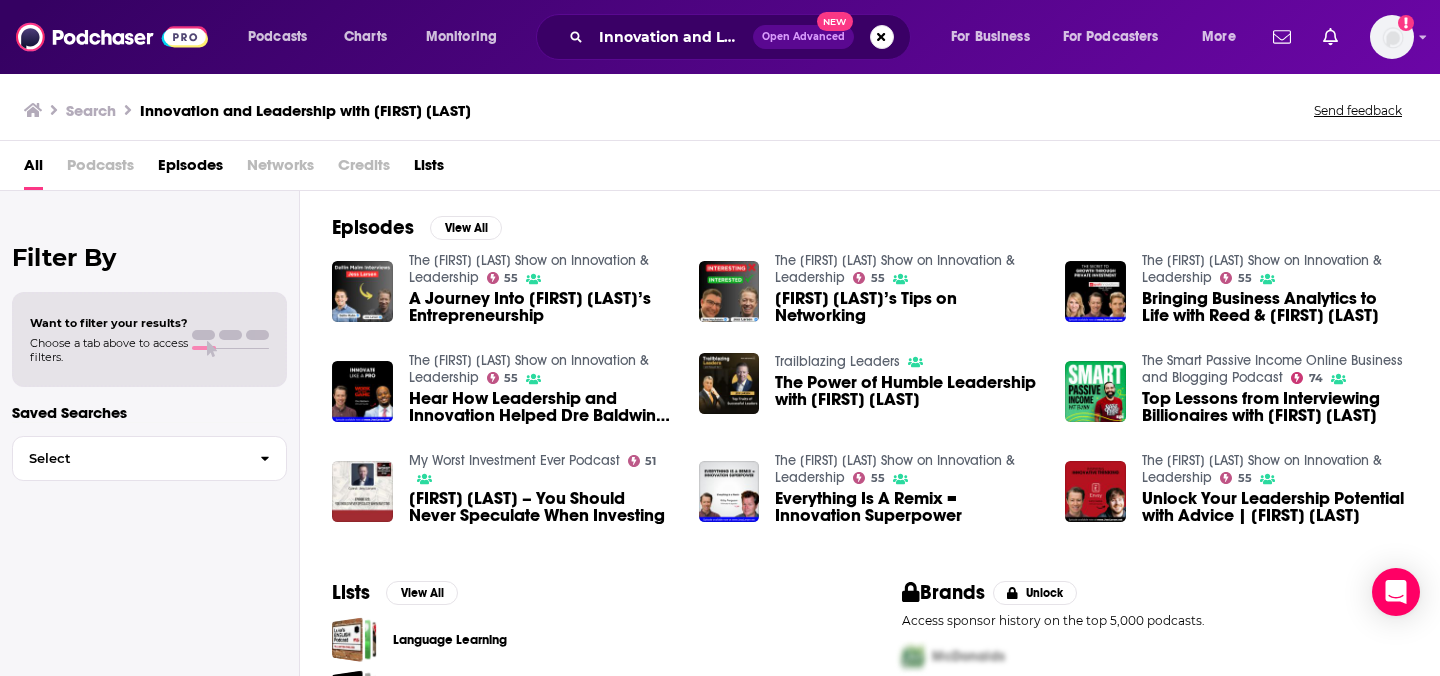 scroll, scrollTop: 0, scrollLeft: 0, axis: both 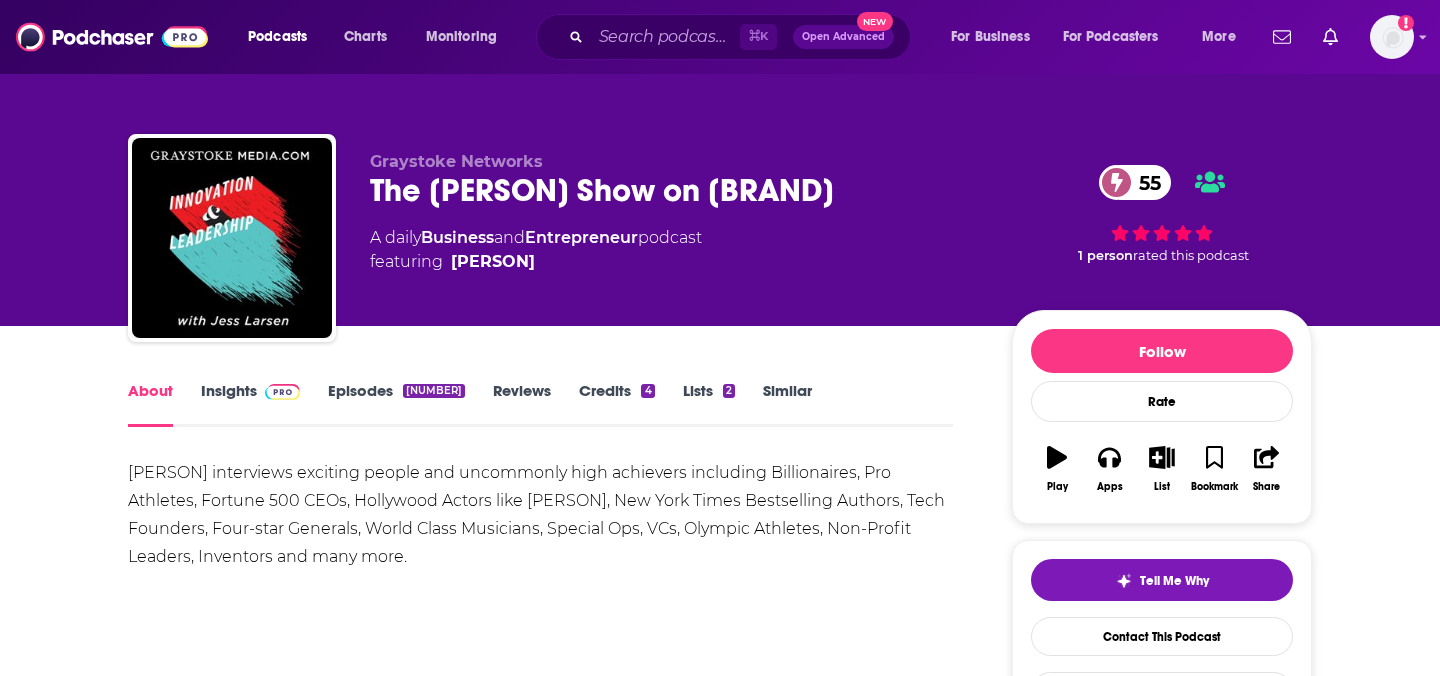 click on "Insights" at bounding box center [250, 404] 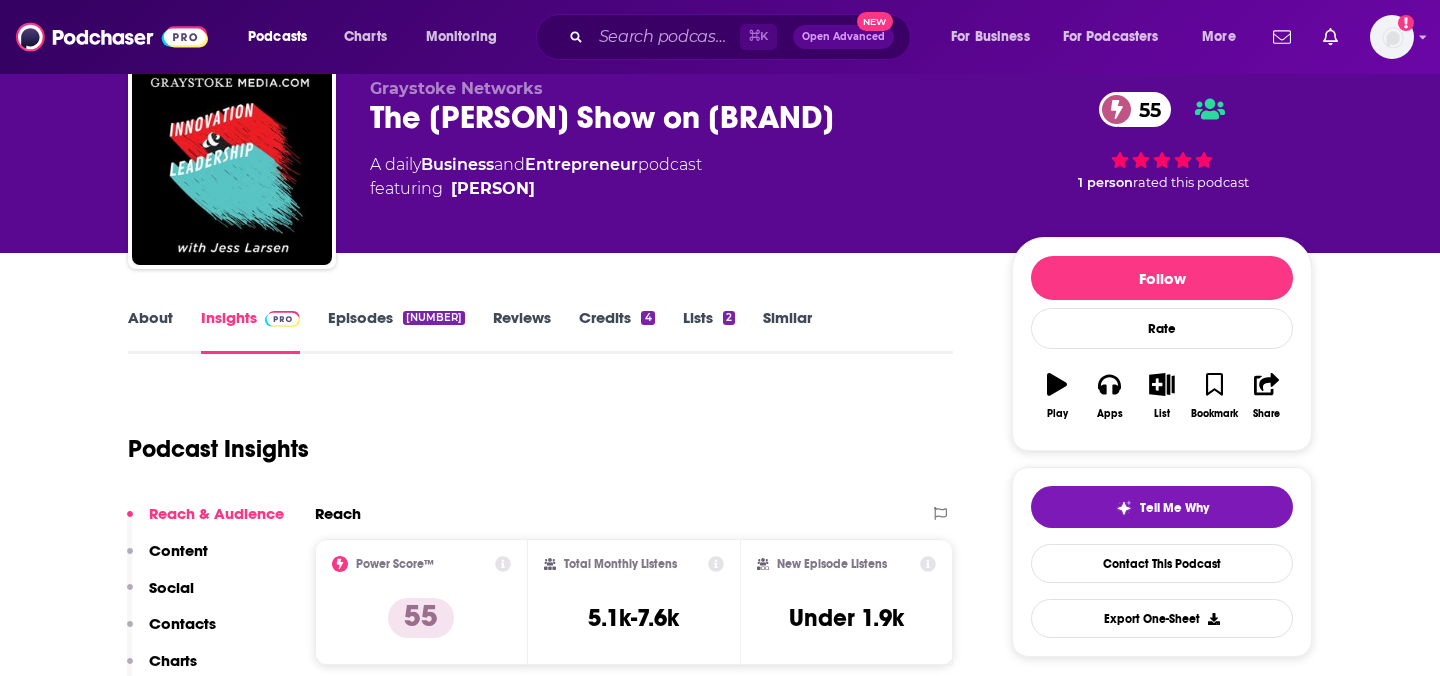scroll, scrollTop: 179, scrollLeft: 0, axis: vertical 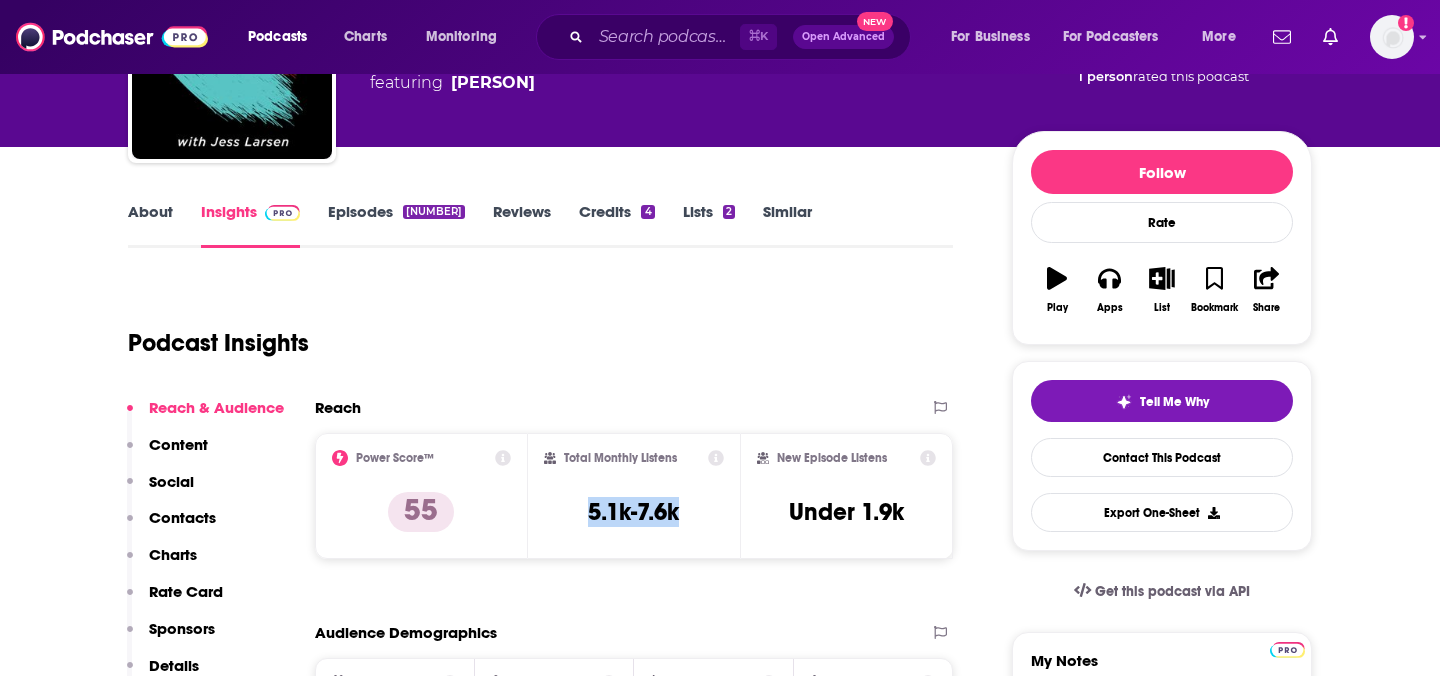 drag, startPoint x: 704, startPoint y: 531, endPoint x: 576, endPoint y: 514, distance: 129.12398 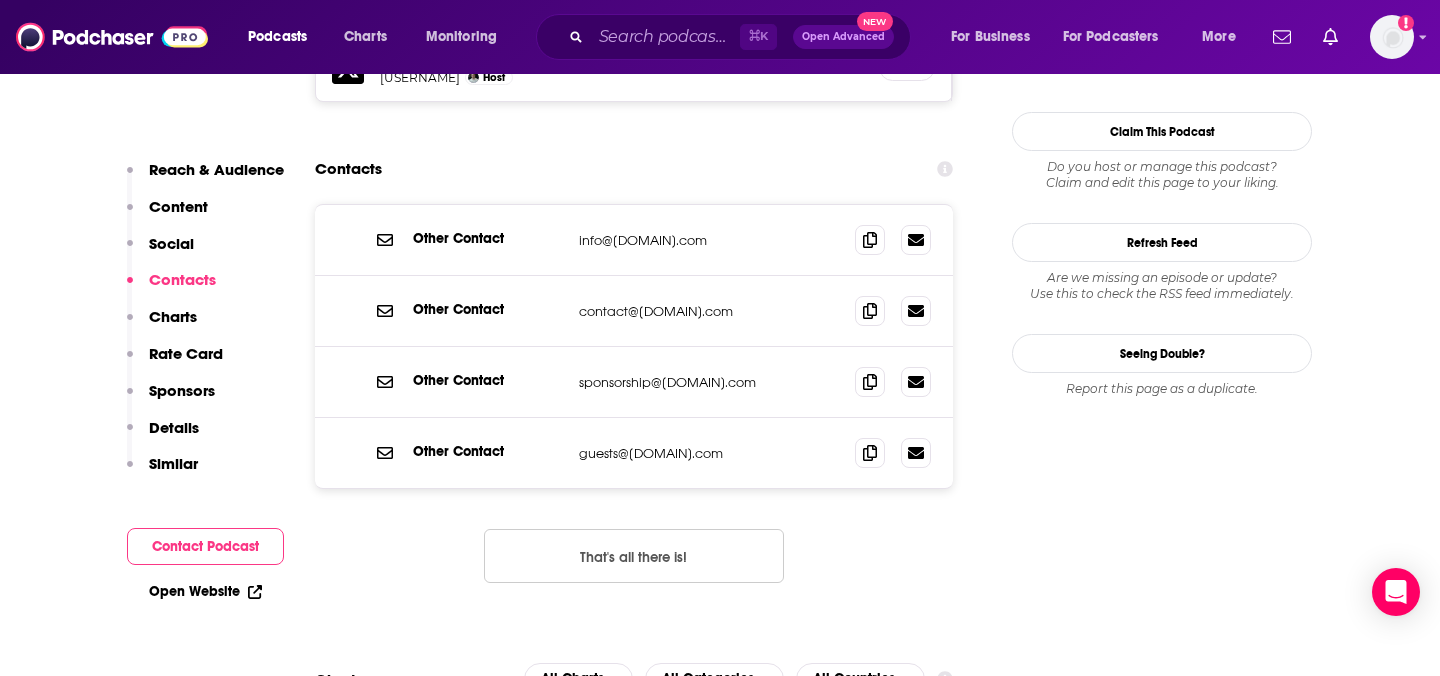 scroll, scrollTop: 1743, scrollLeft: 0, axis: vertical 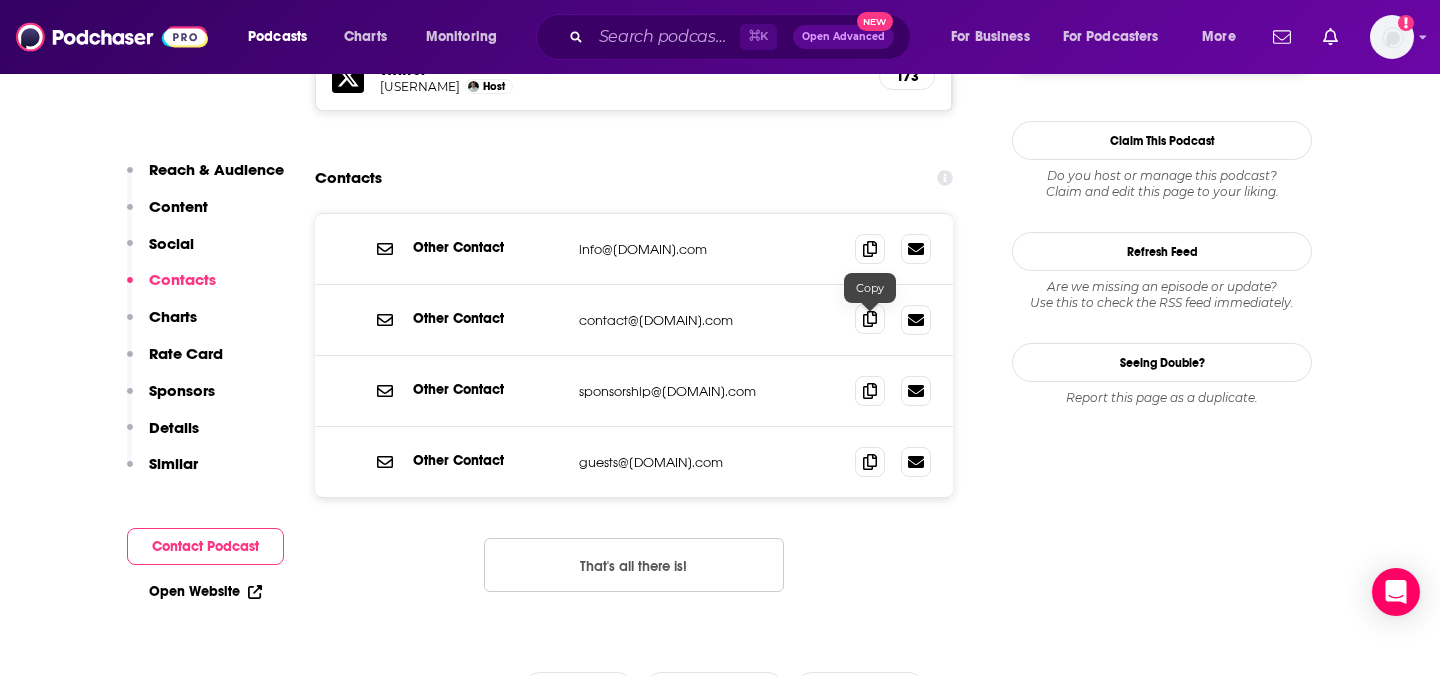 click 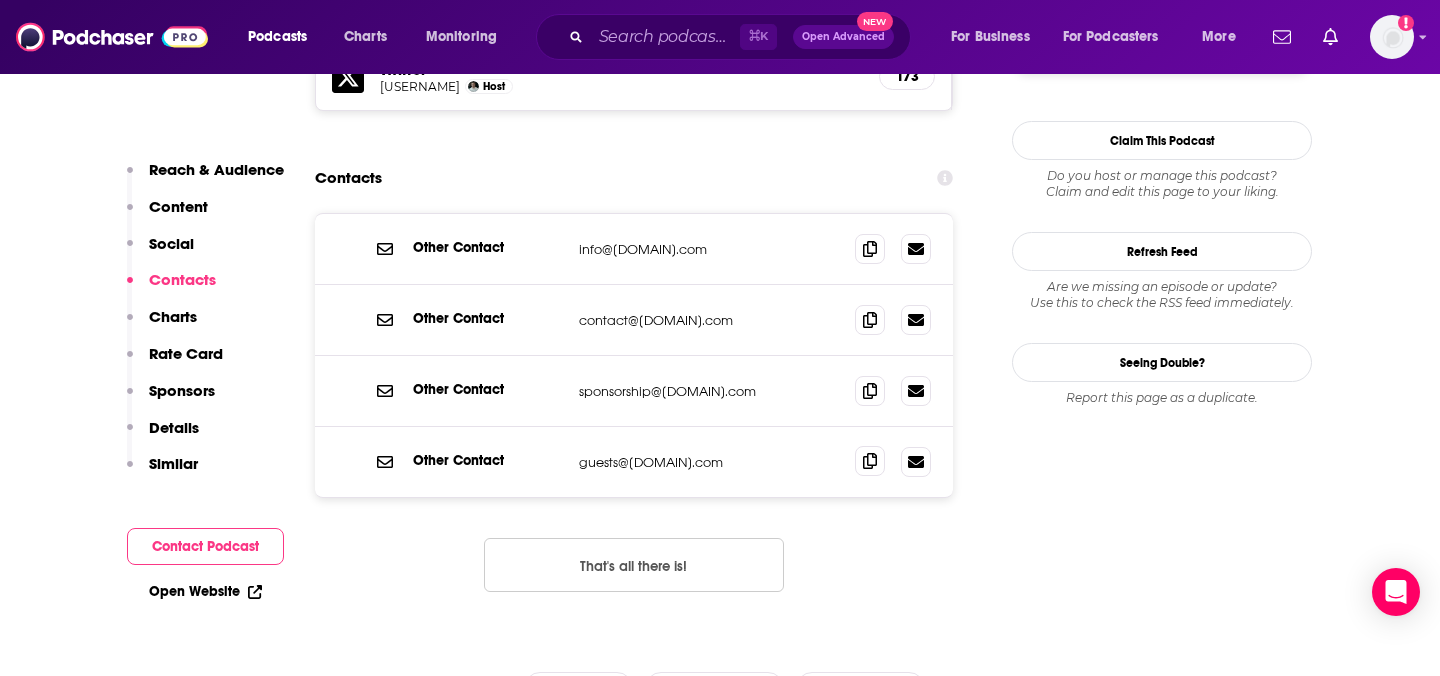 click 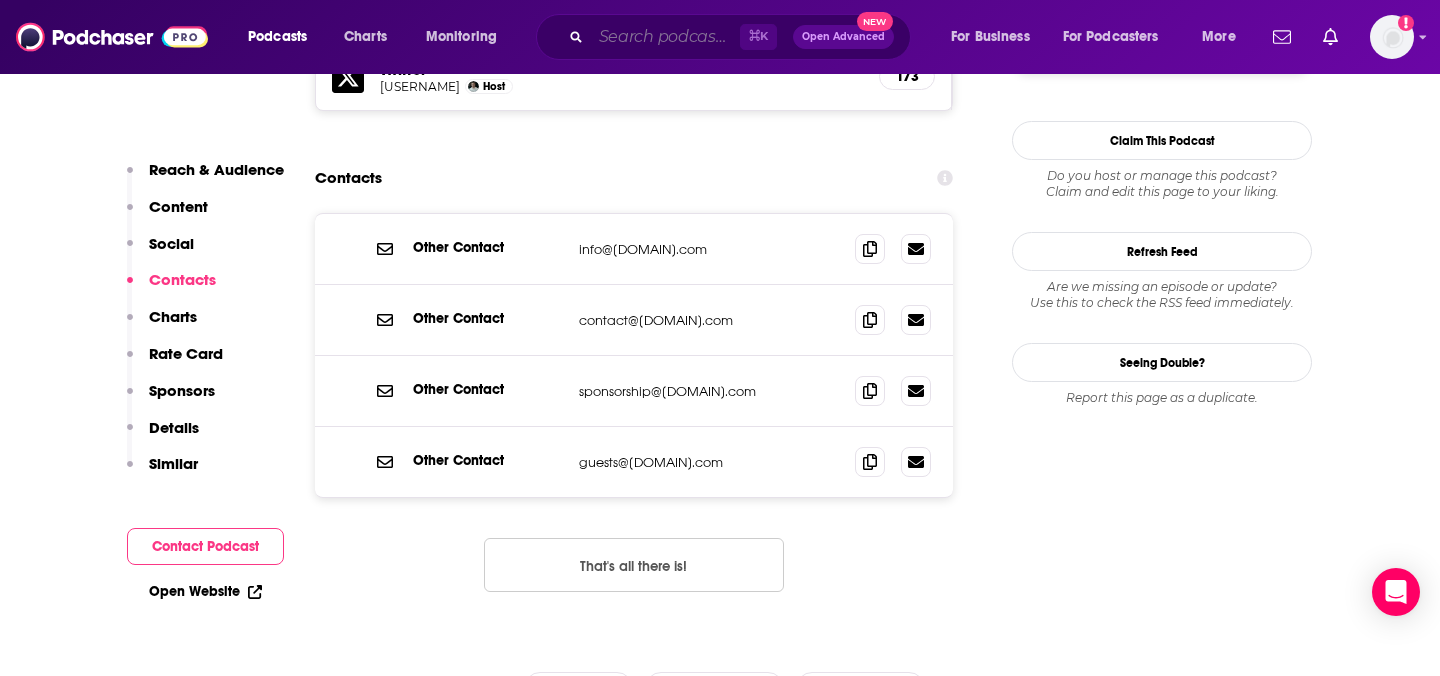 click at bounding box center [665, 37] 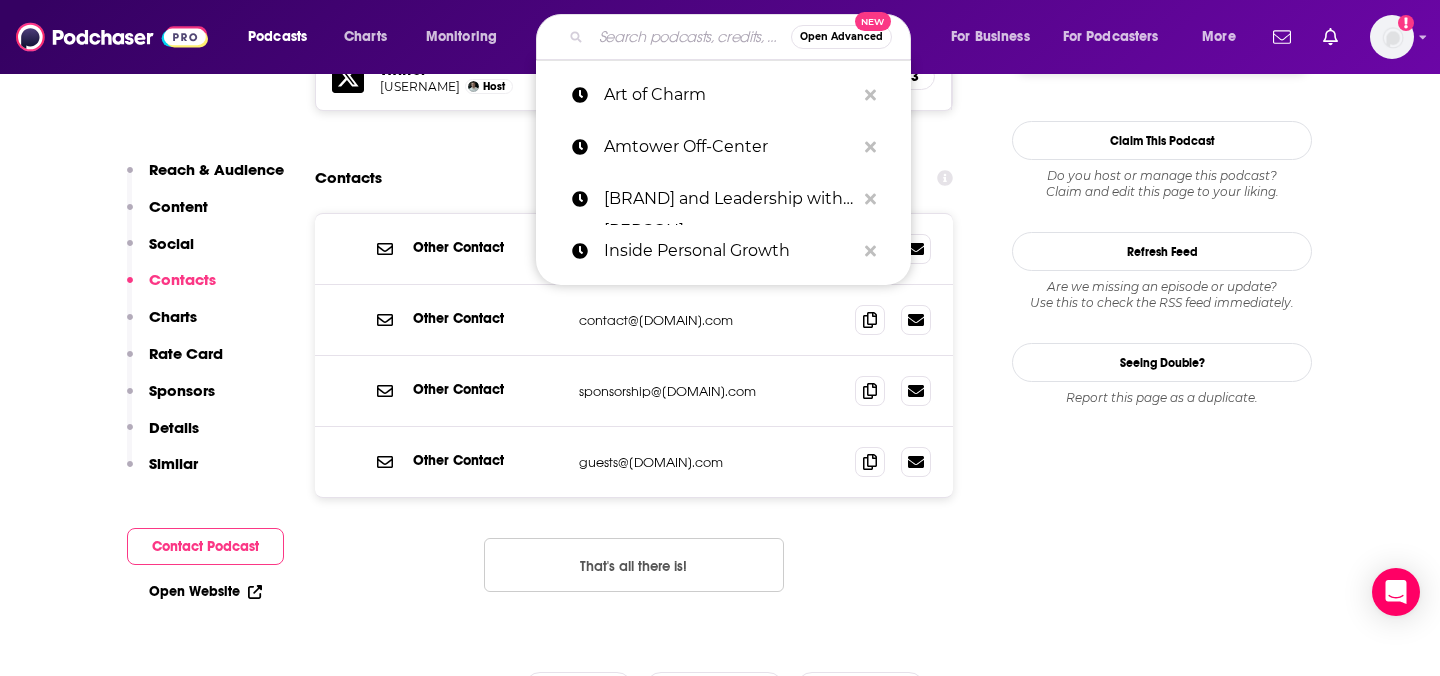 paste on "Unsiloed" 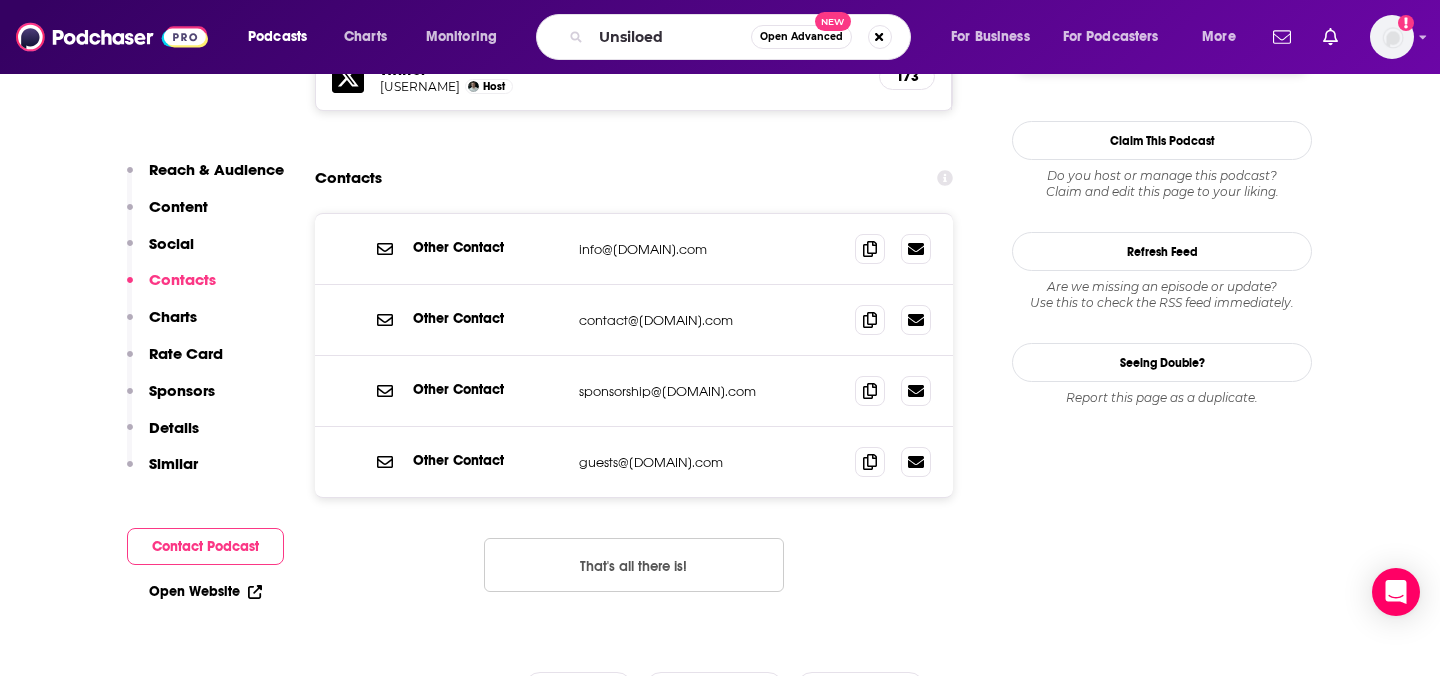 scroll, scrollTop: 0, scrollLeft: 0, axis: both 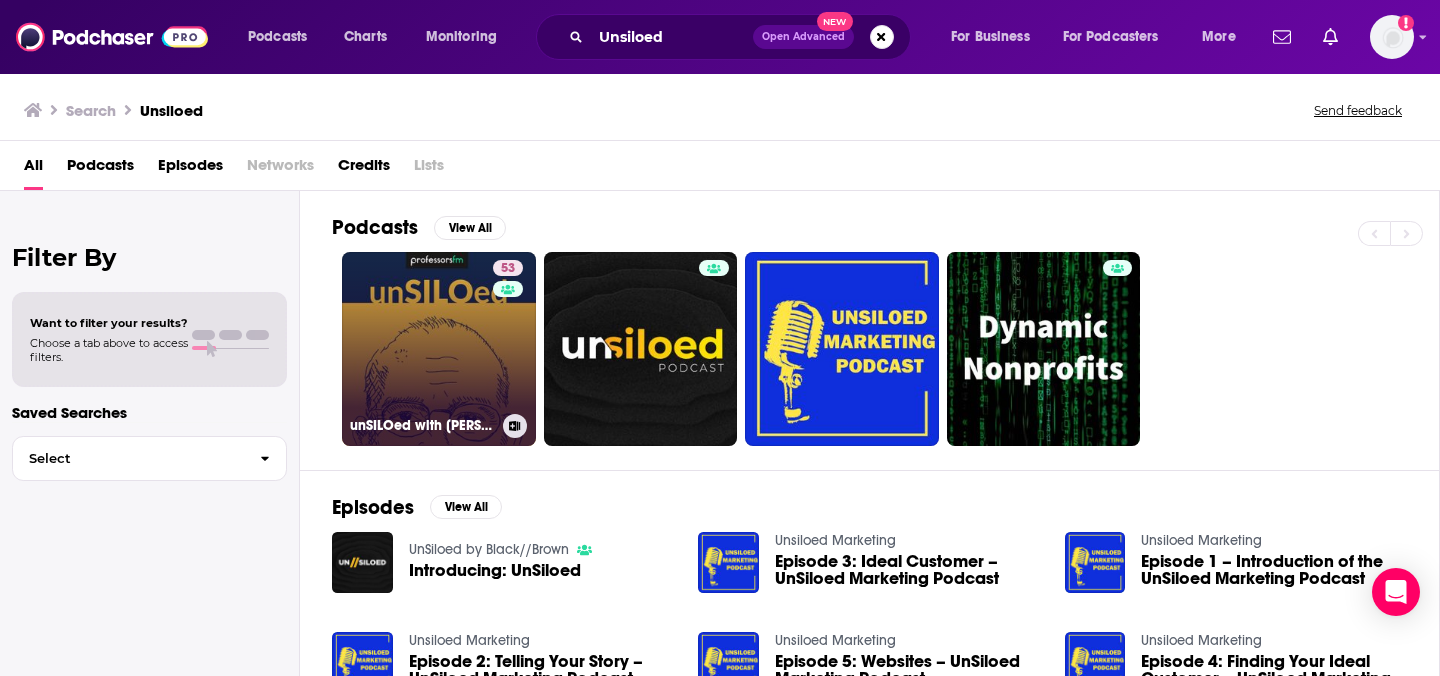 click on "53" at bounding box center [510, 337] 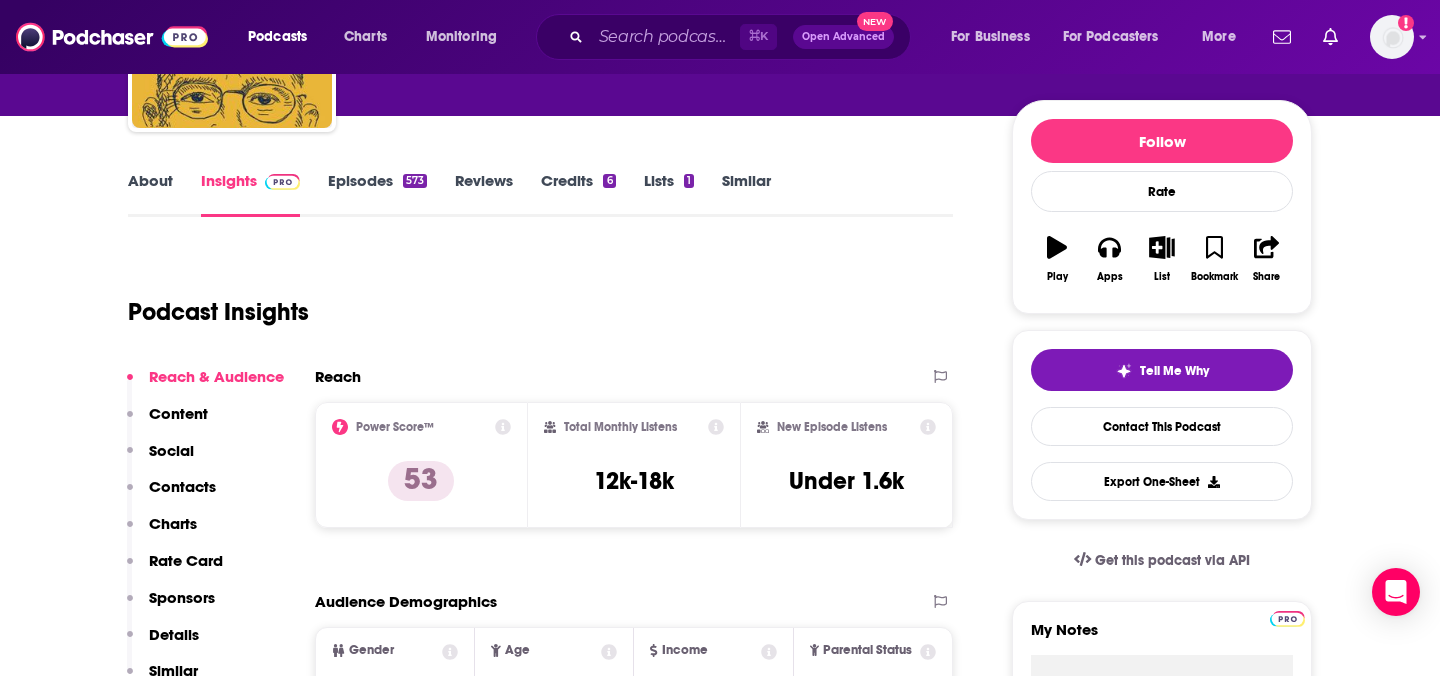 scroll, scrollTop: 206, scrollLeft: 0, axis: vertical 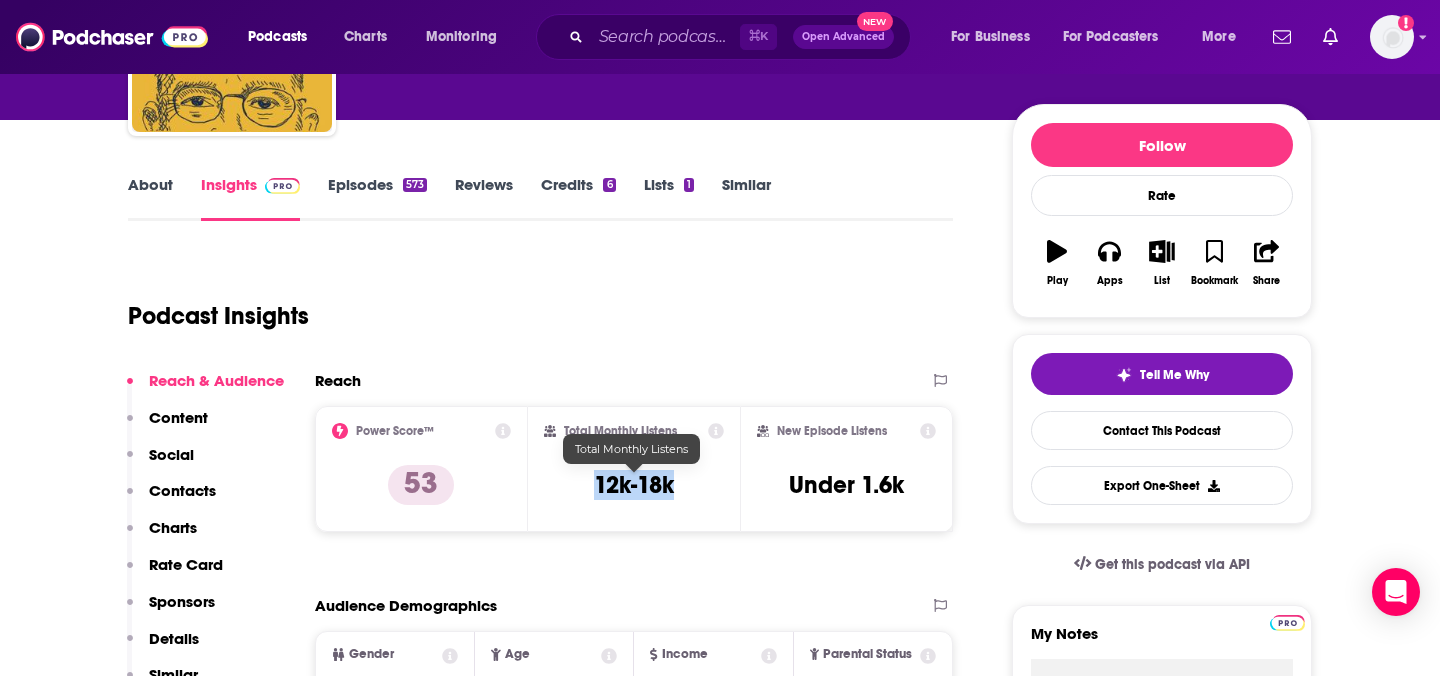 drag, startPoint x: 724, startPoint y: 498, endPoint x: 598, endPoint y: 497, distance: 126.00397 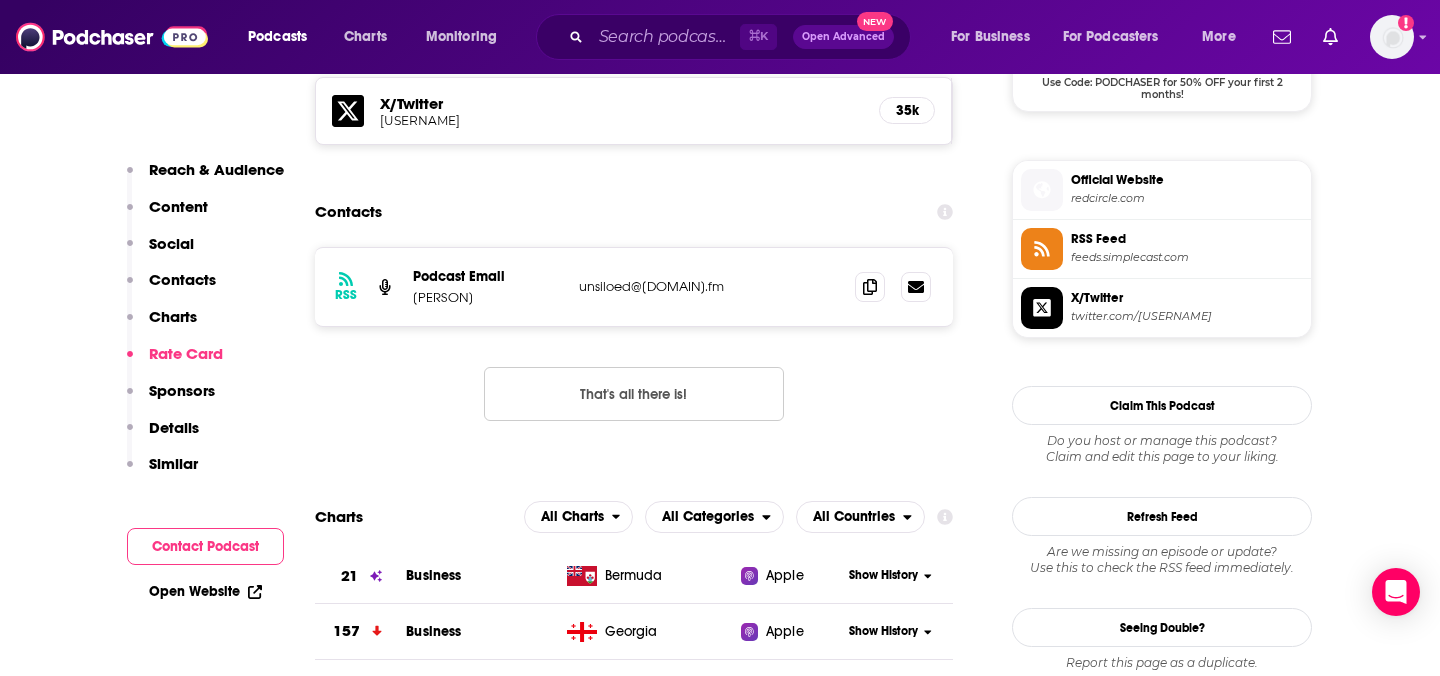scroll, scrollTop: 1538, scrollLeft: 0, axis: vertical 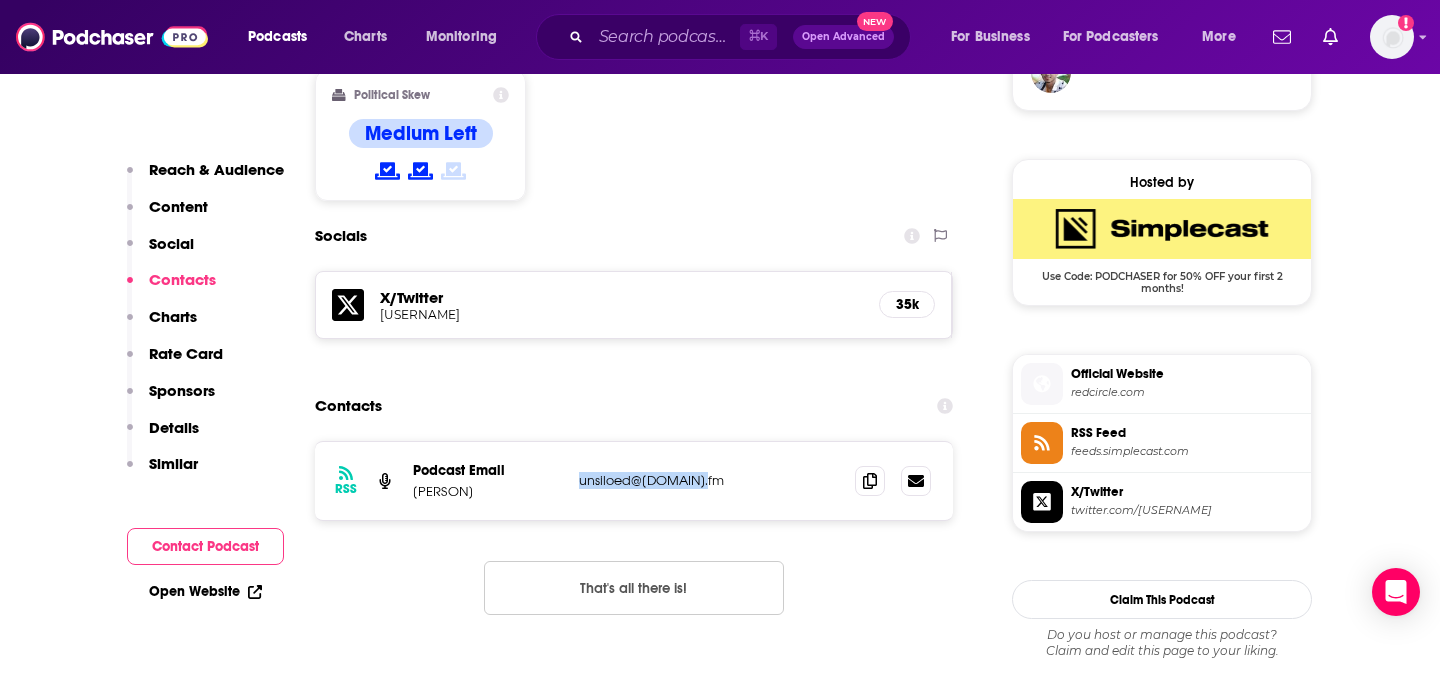 drag, startPoint x: 718, startPoint y: 483, endPoint x: 575, endPoint y: 482, distance: 143.0035 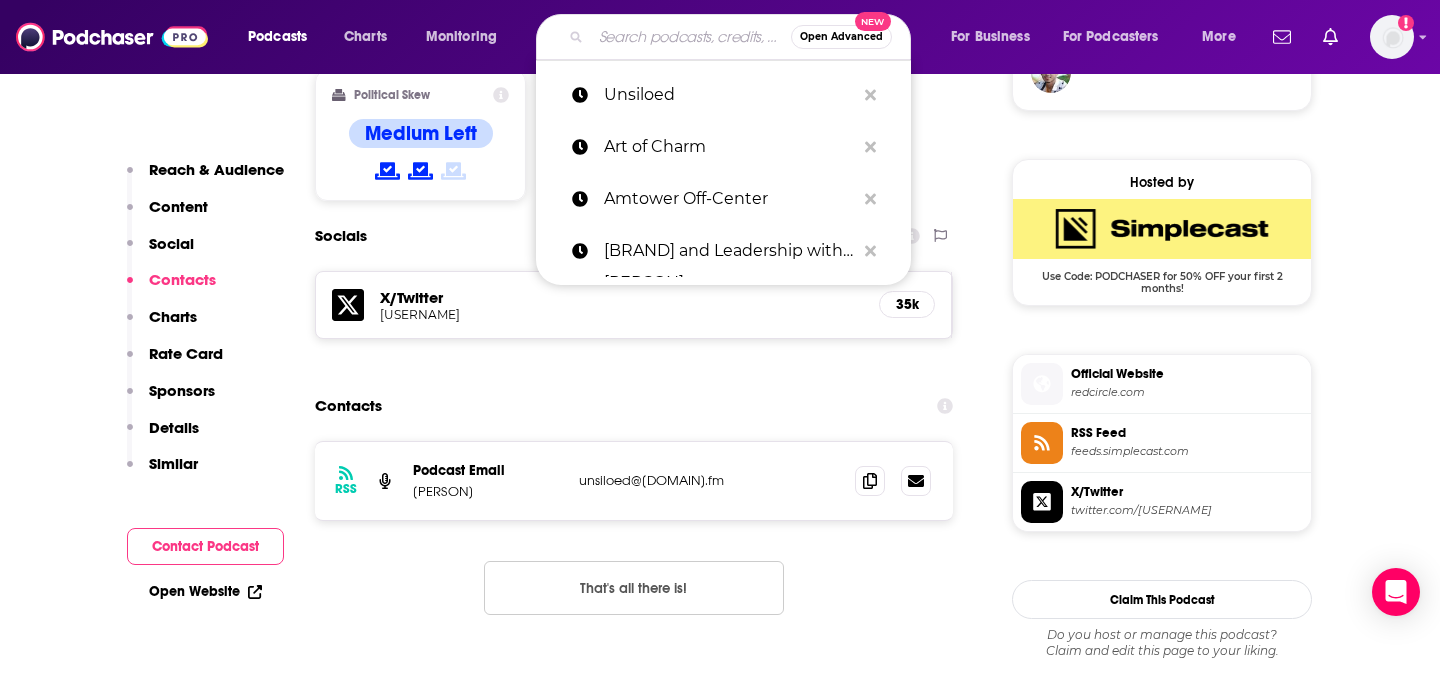 click at bounding box center [691, 37] 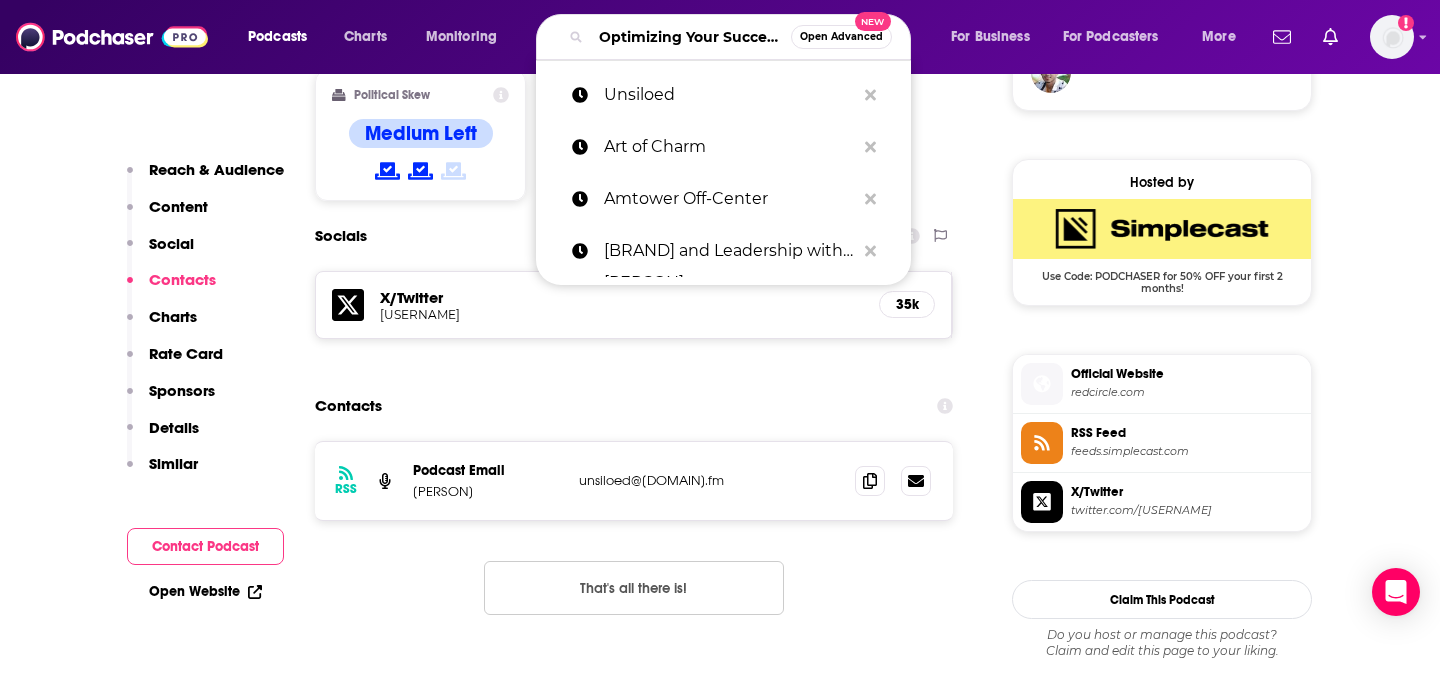 scroll, scrollTop: 0, scrollLeft: 40, axis: horizontal 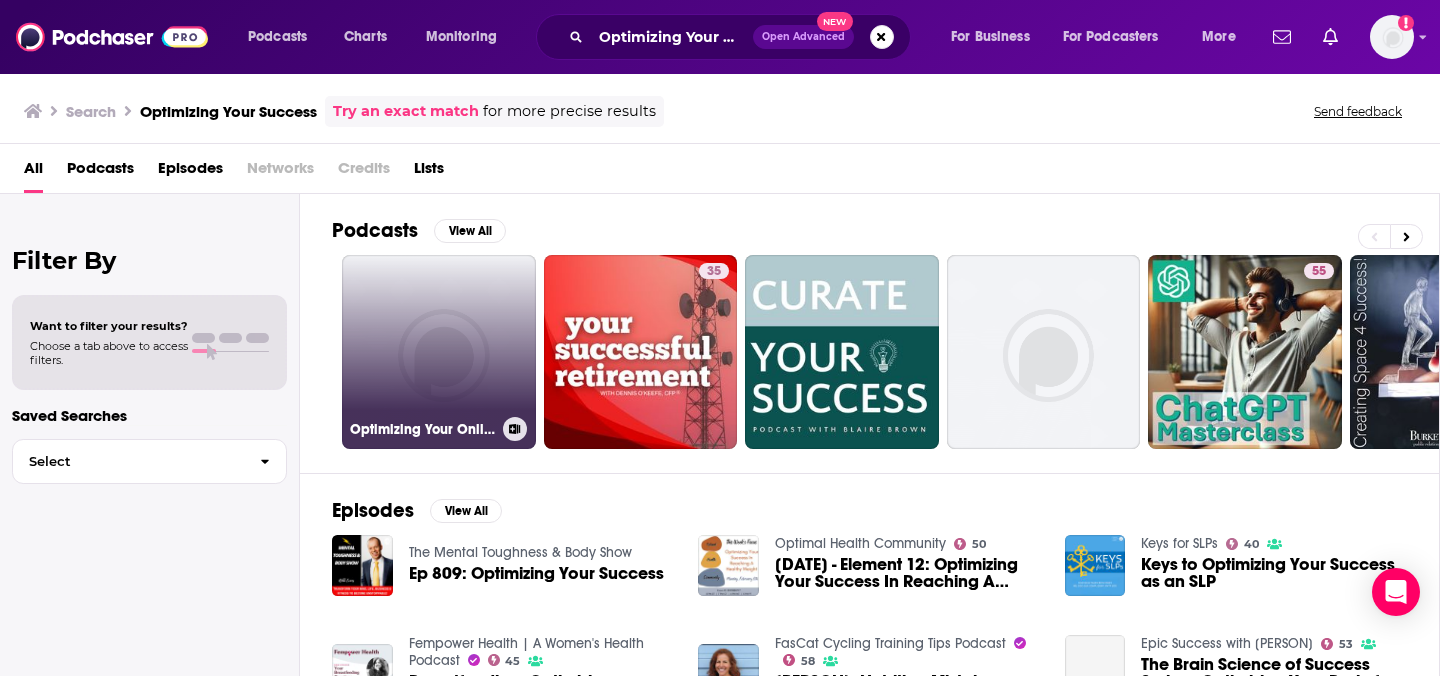 click on "Optimizing Your Online Presence: Top Website Designers in London" at bounding box center [439, 352] 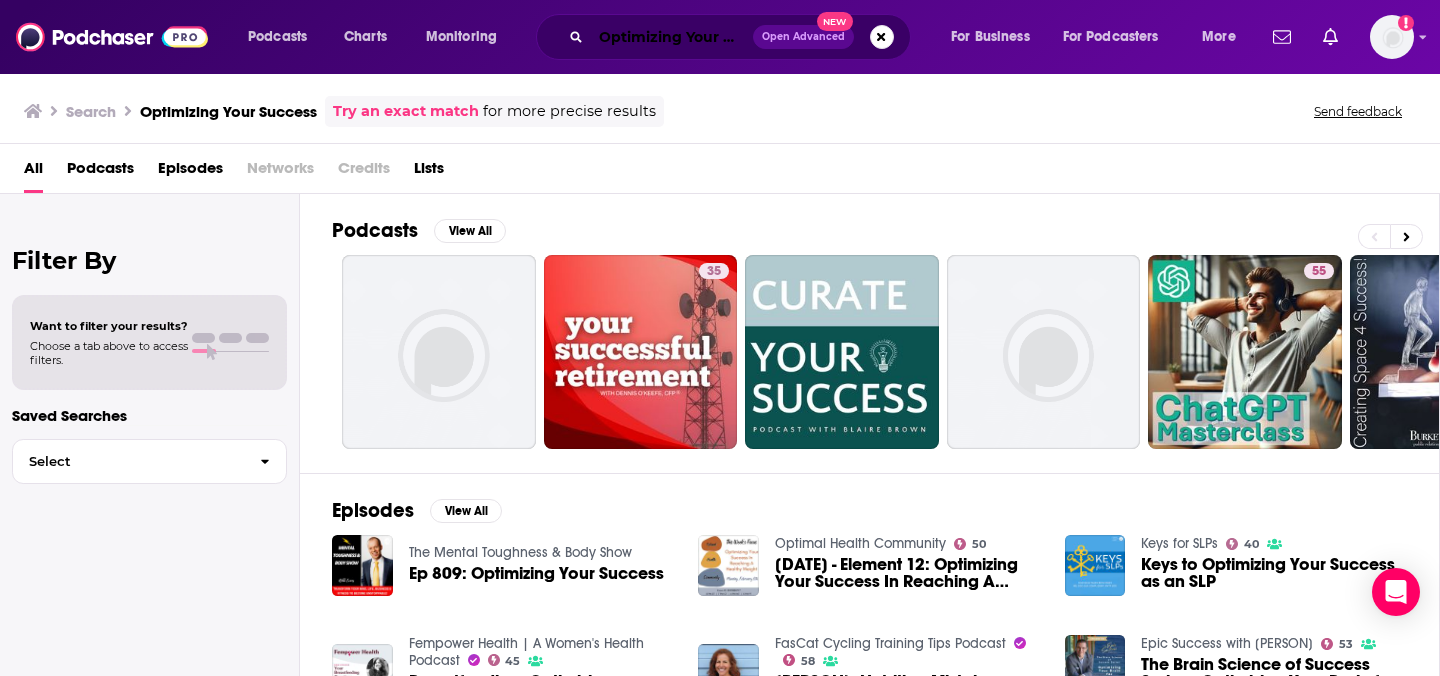 click on "Optimizing Your Success" at bounding box center (672, 37) 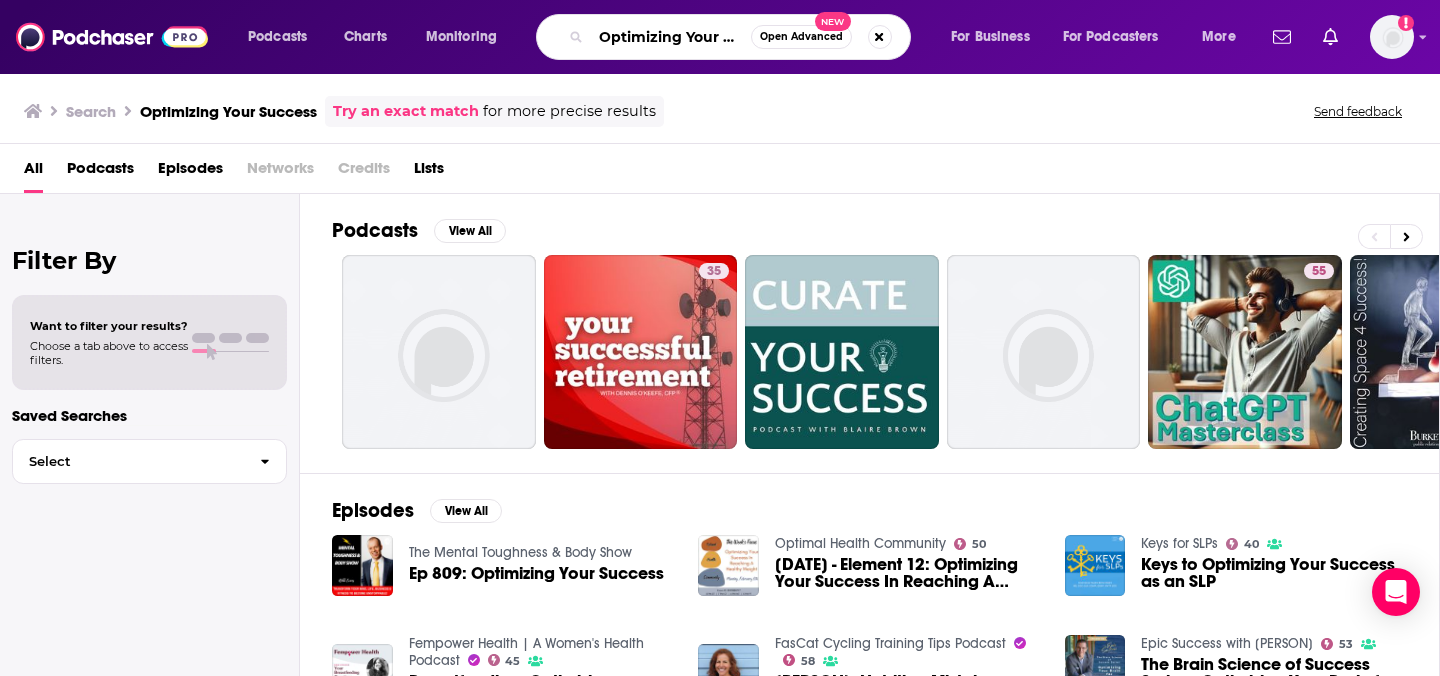 click on "Optimizing Your Success" at bounding box center (671, 37) 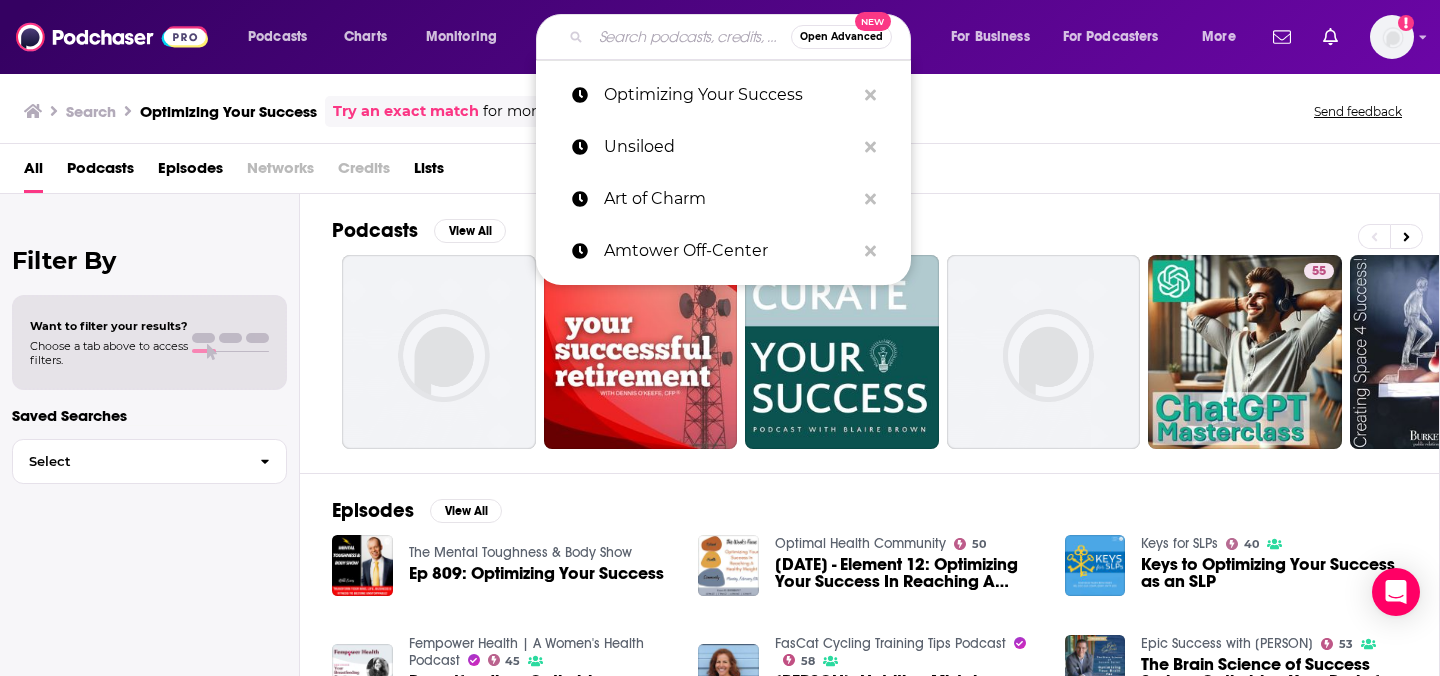 paste on "Creating a Brand Podcast" 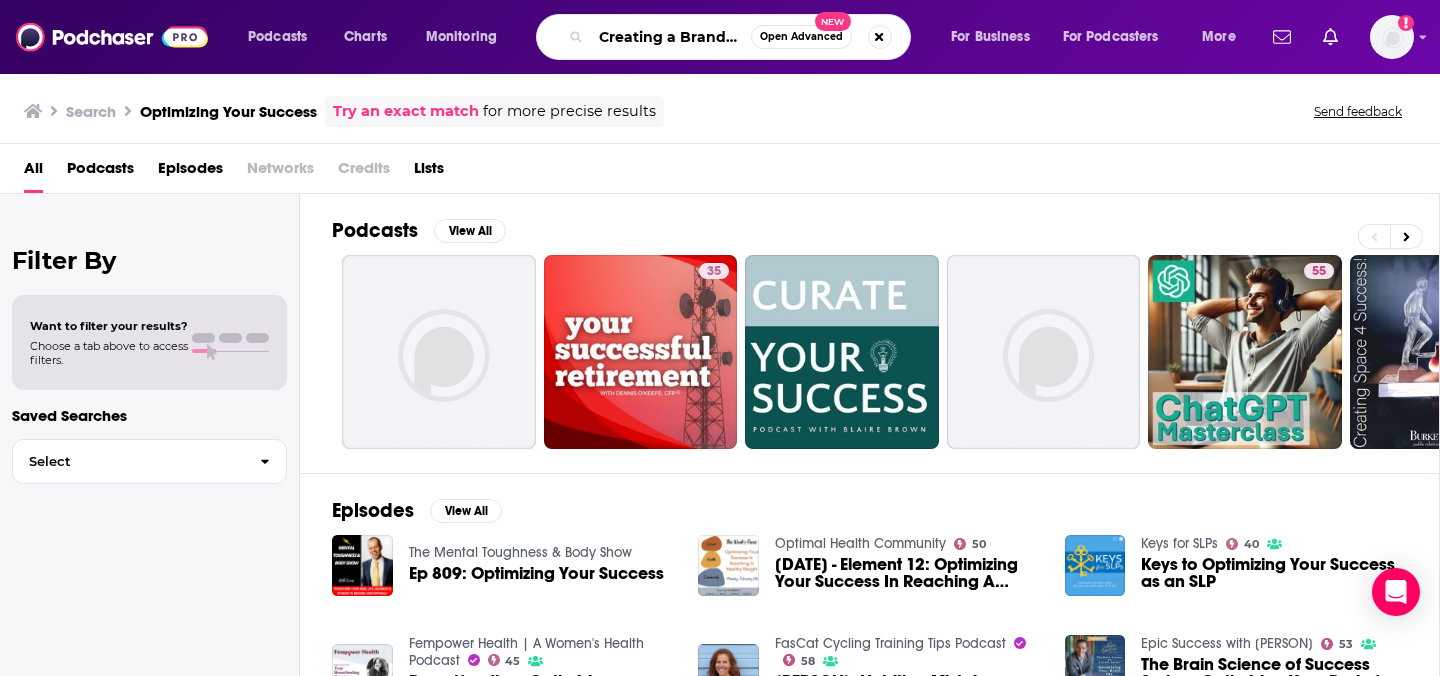 scroll, scrollTop: 0, scrollLeft: 46, axis: horizontal 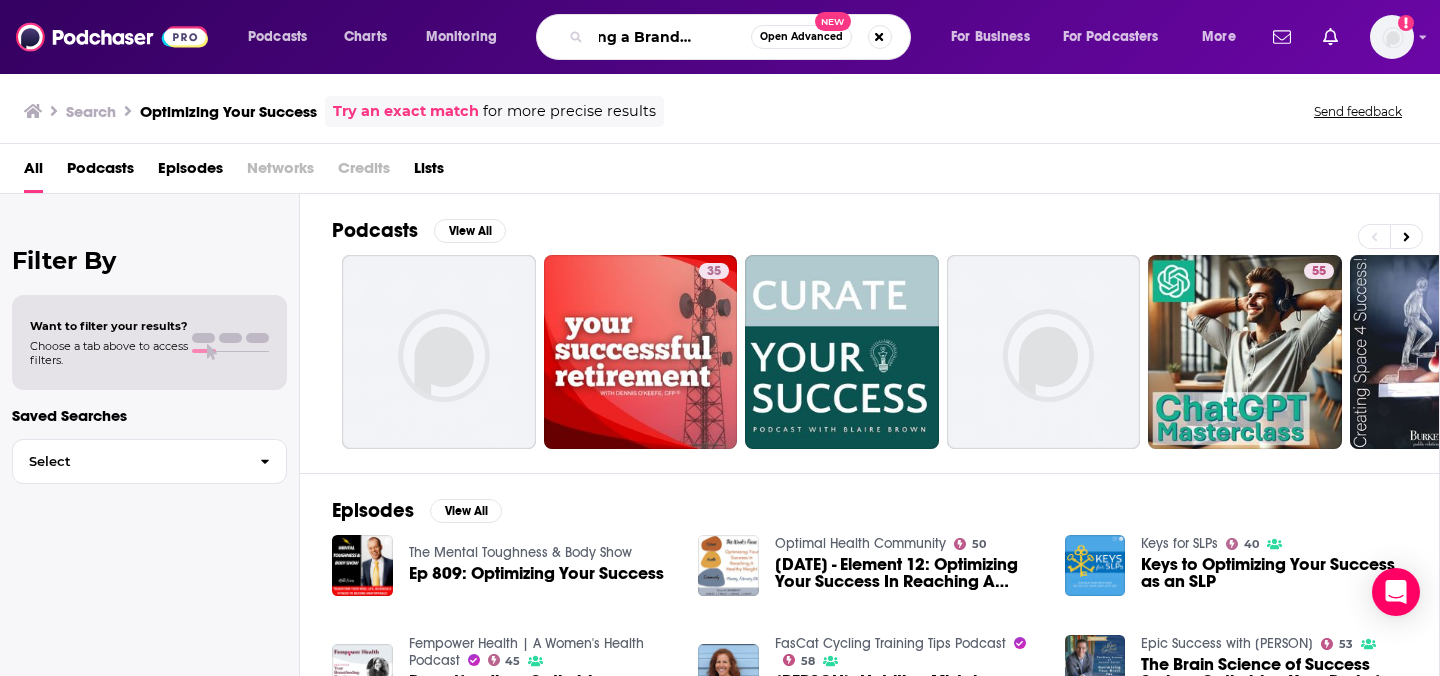 type on "Creating a Brand Podcast" 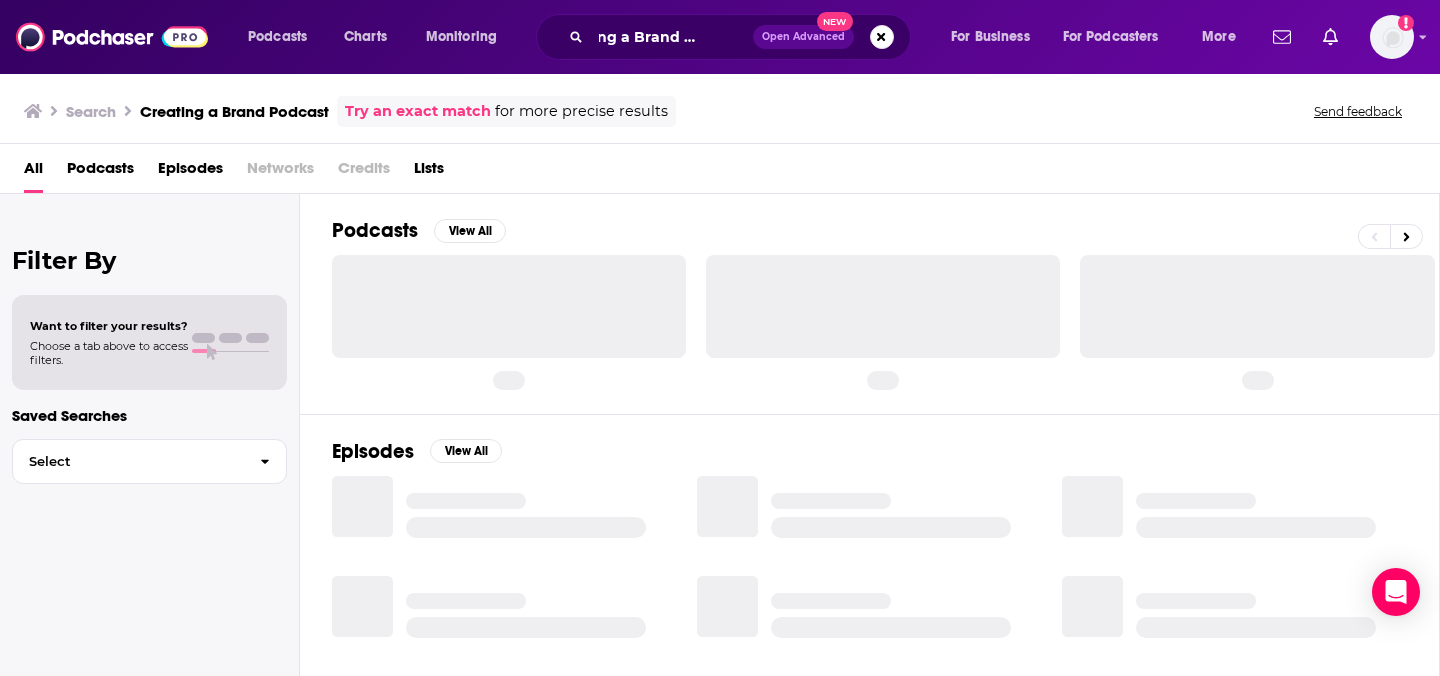 scroll, scrollTop: 0, scrollLeft: 0, axis: both 